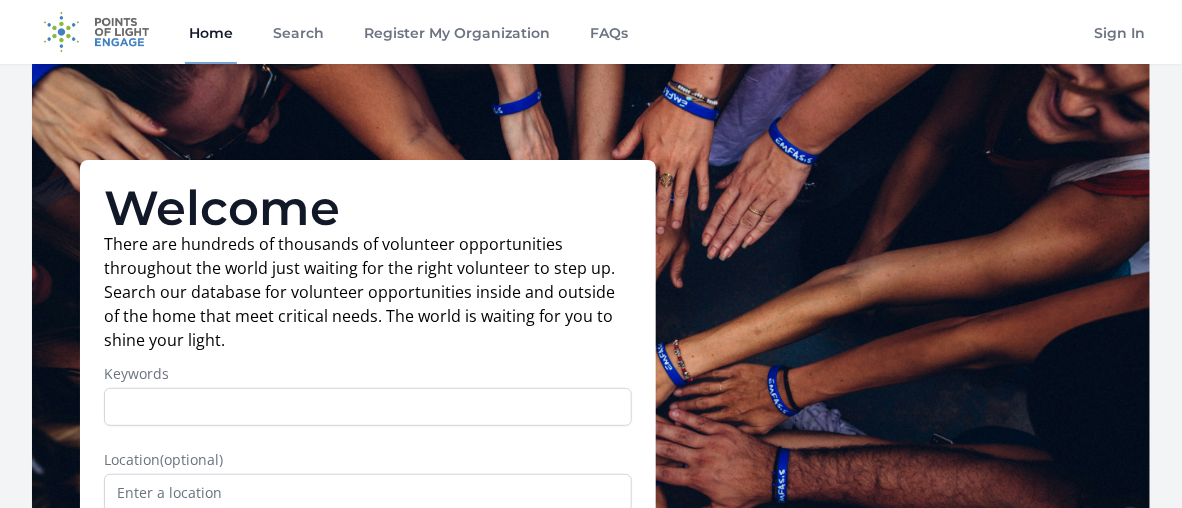 scroll, scrollTop: 6, scrollLeft: 0, axis: vertical 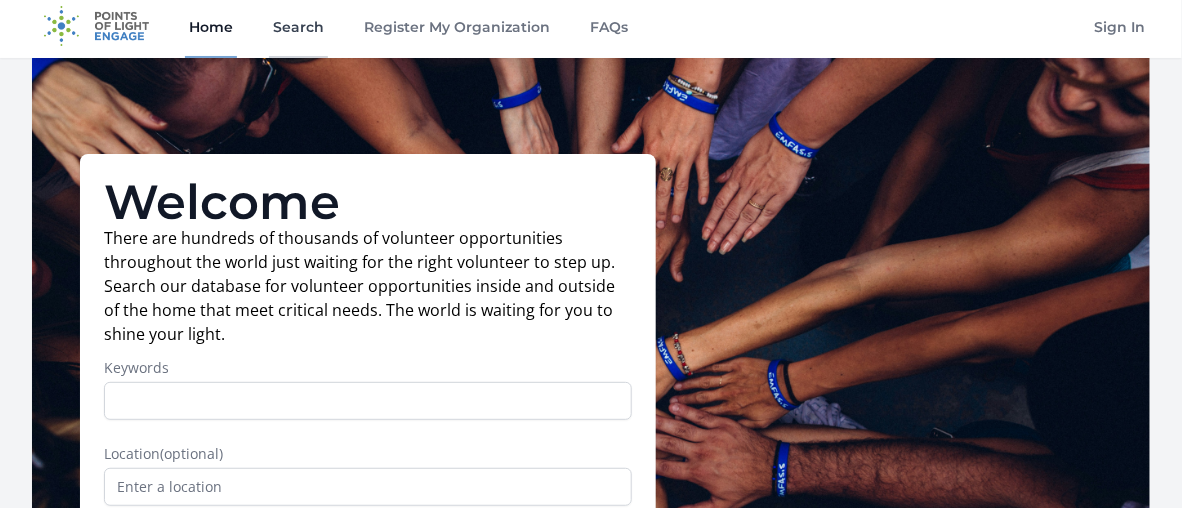 click on "Search" at bounding box center (298, 26) 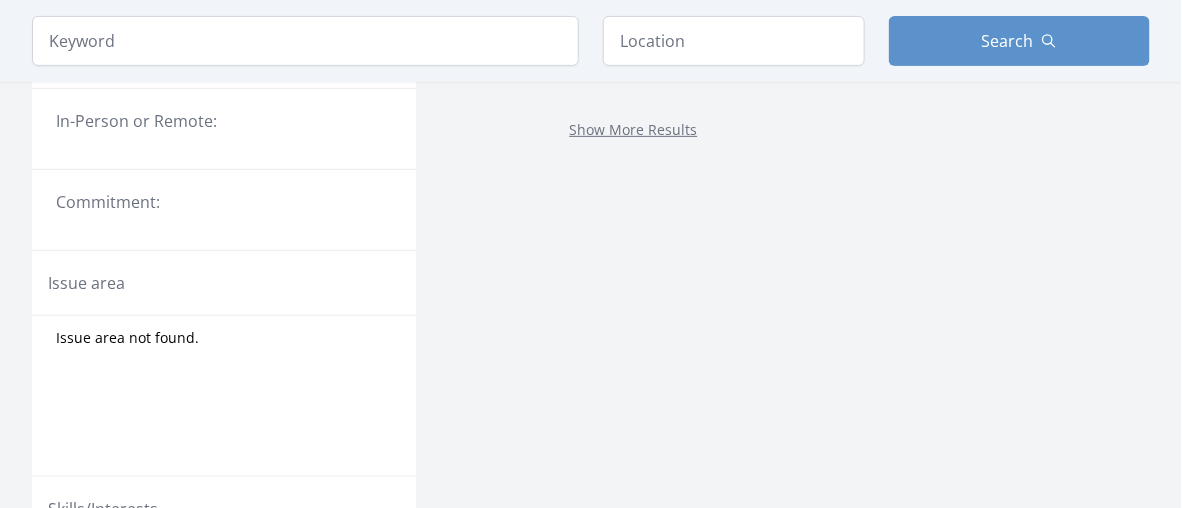 scroll, scrollTop: 13, scrollLeft: 0, axis: vertical 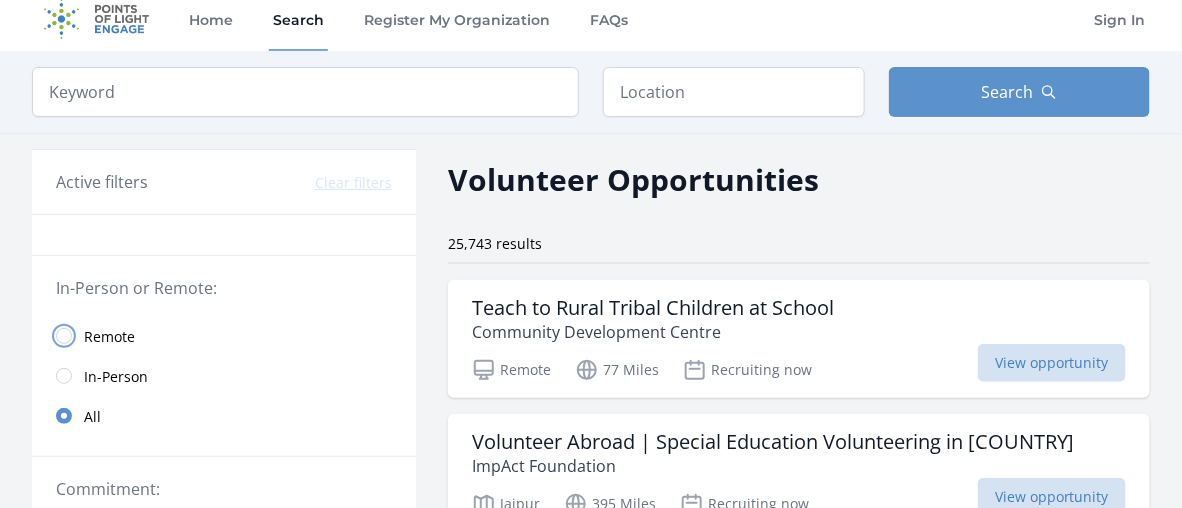 click at bounding box center (64, 336) 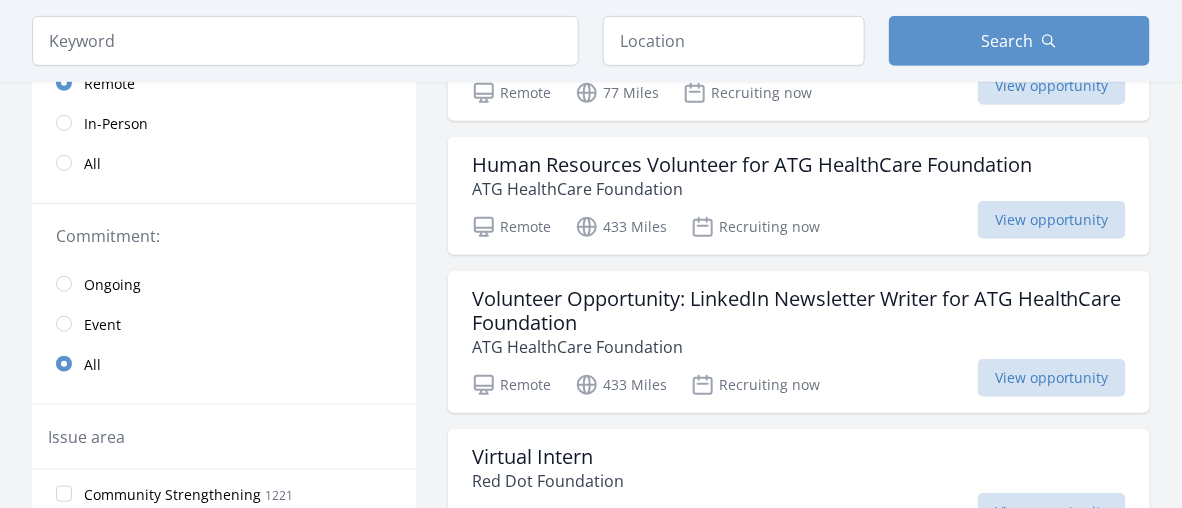 scroll, scrollTop: 292, scrollLeft: 0, axis: vertical 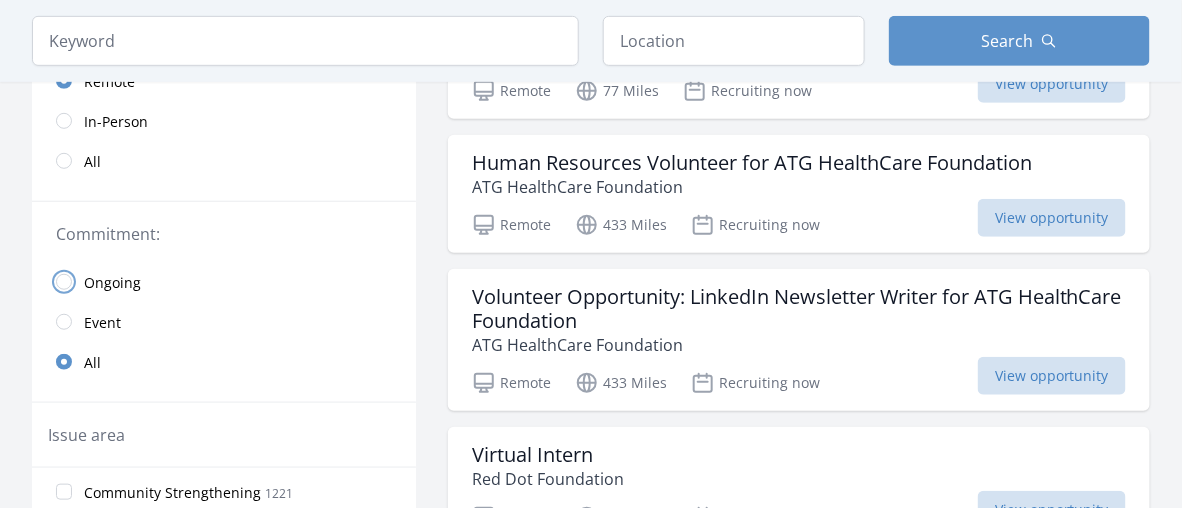 click at bounding box center [64, 282] 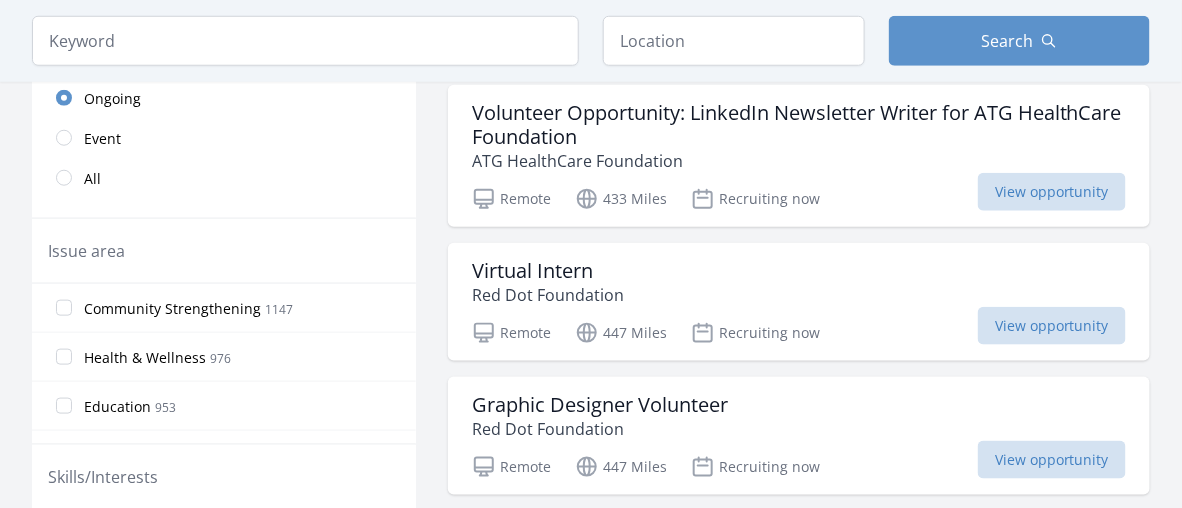 scroll, scrollTop: 477, scrollLeft: 0, axis: vertical 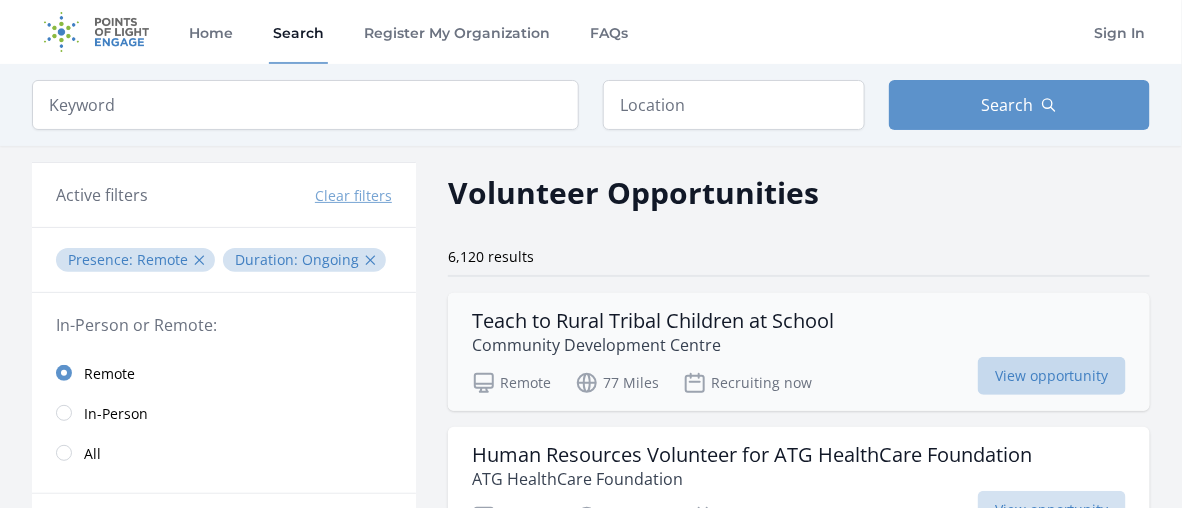 click on "View opportunity" at bounding box center [1052, 376] 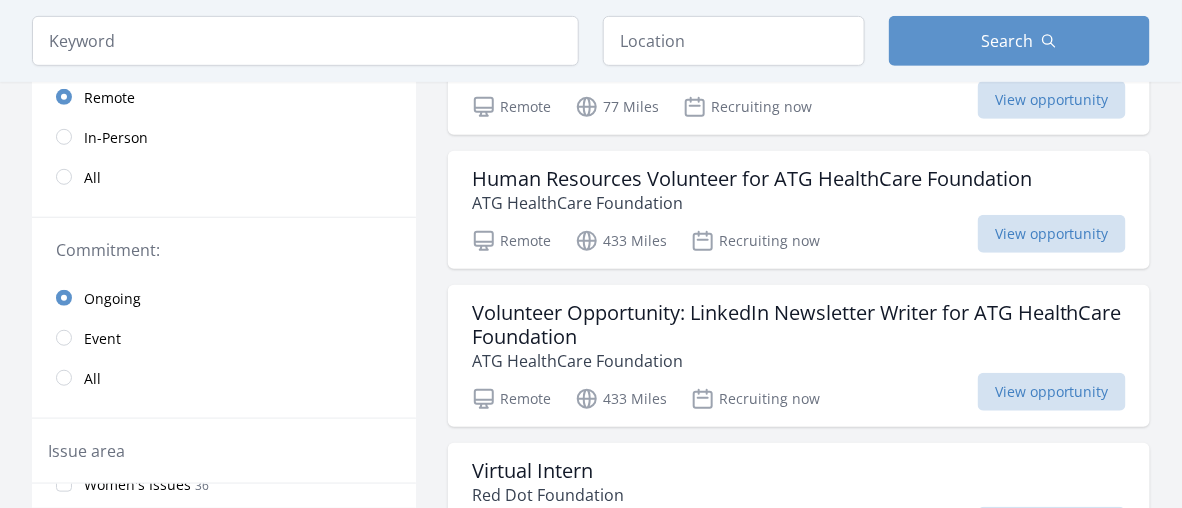 scroll, scrollTop: 0, scrollLeft: 0, axis: both 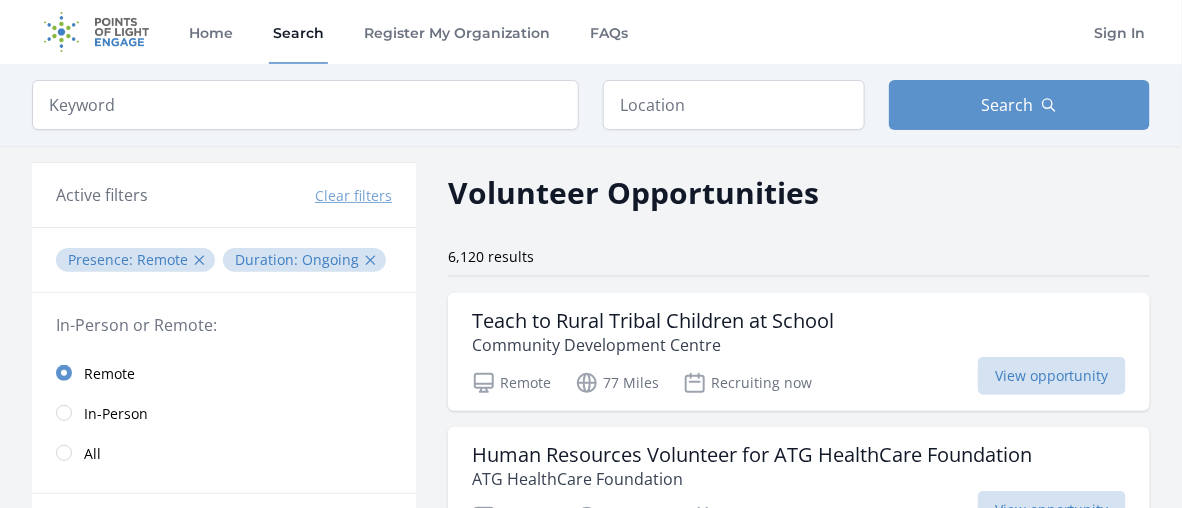 click on "Keyword
Location
Search" at bounding box center [591, 105] 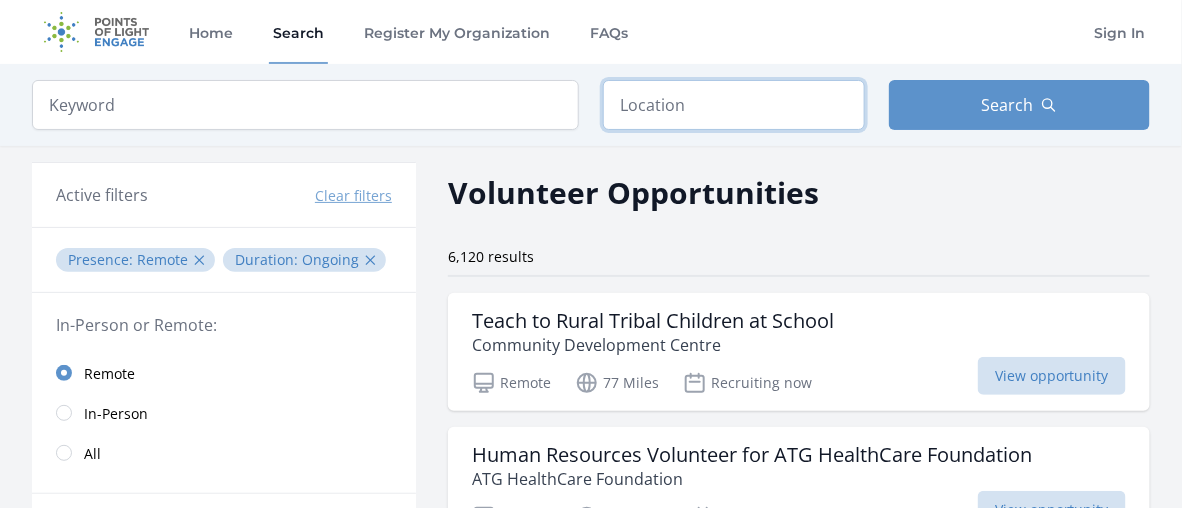 click at bounding box center [734, 105] 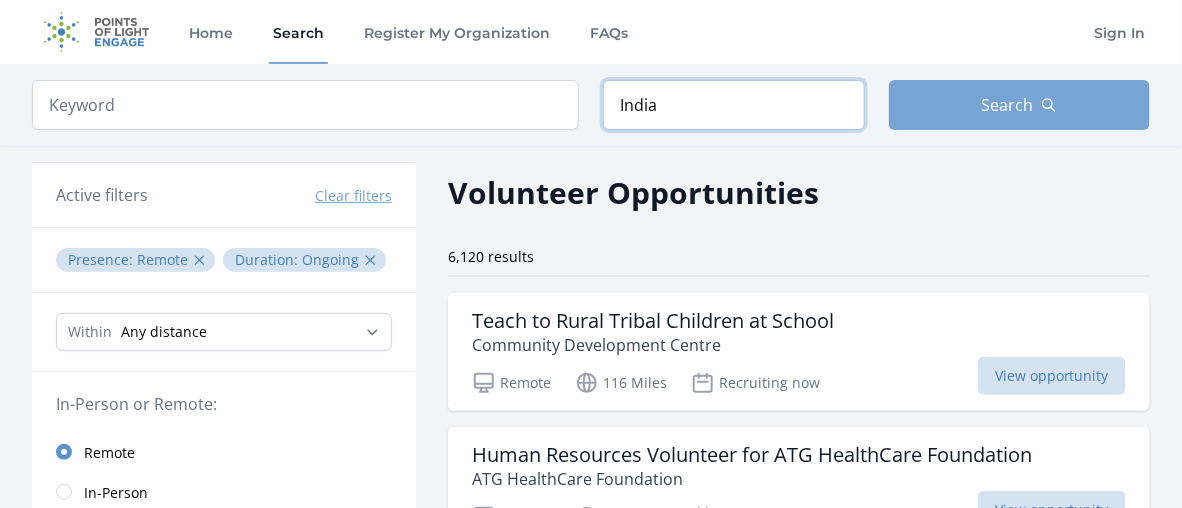 type on "India" 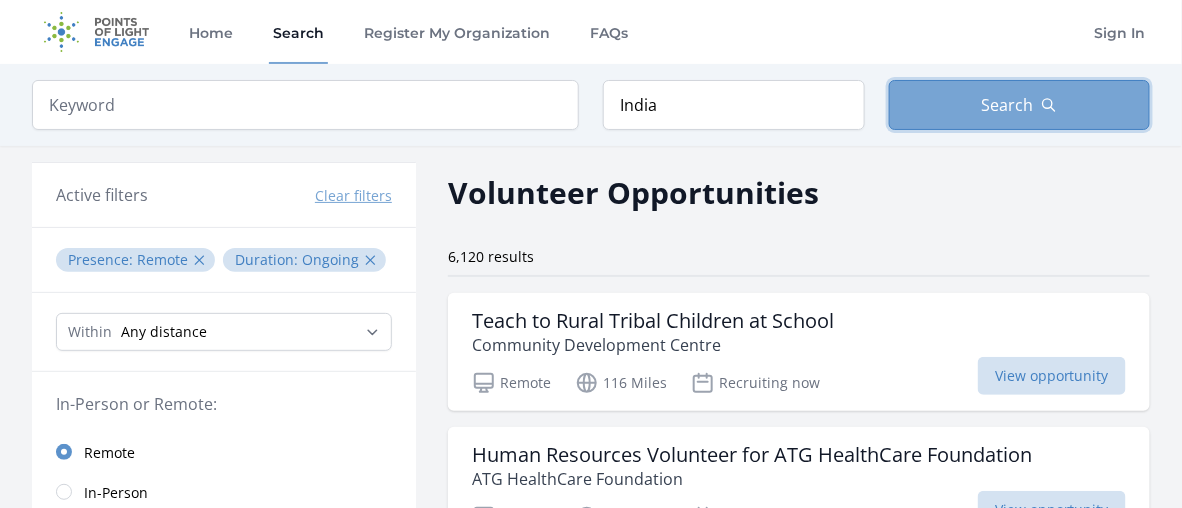 click on "Search" at bounding box center [1020, 105] 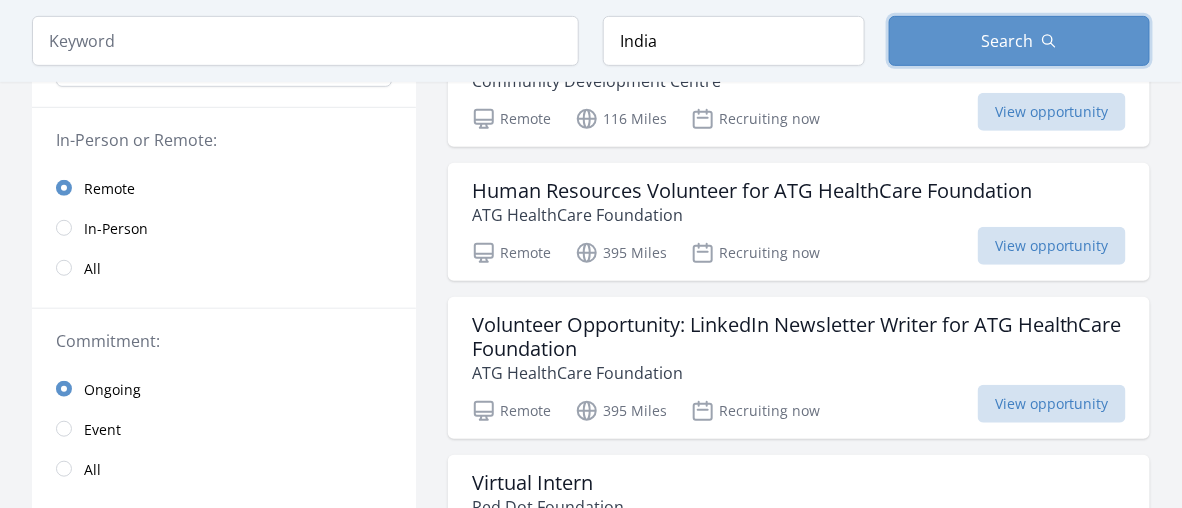 scroll, scrollTop: 267, scrollLeft: 0, axis: vertical 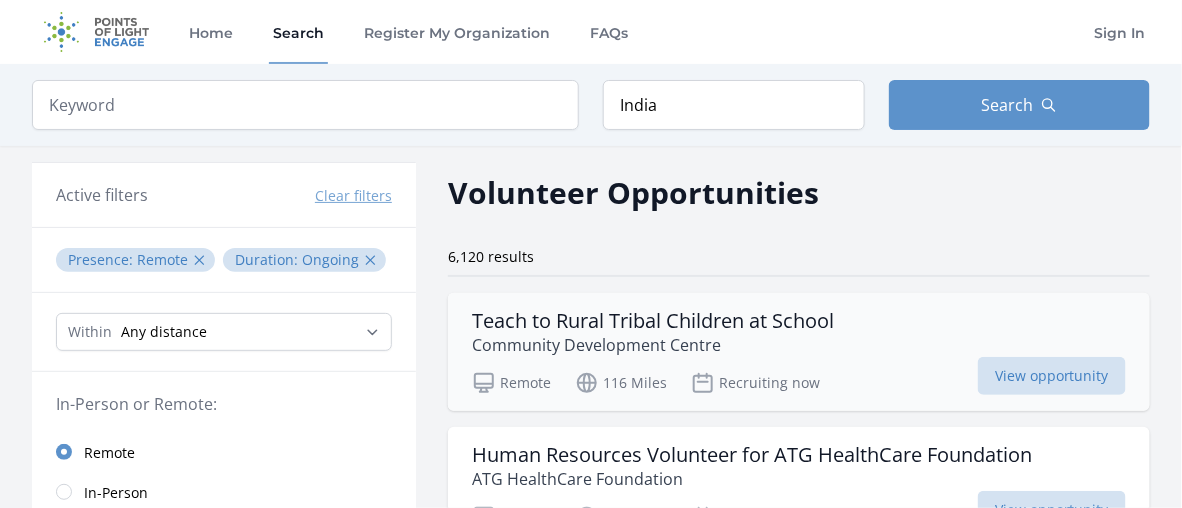 click on "Teach to Rural Tribal Children at School" at bounding box center [653, 321] 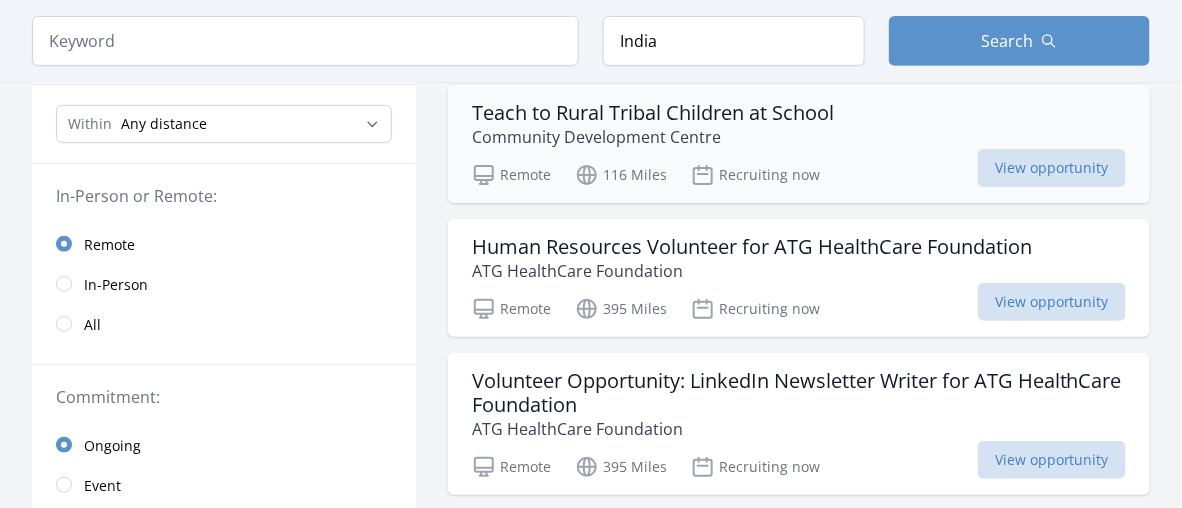 scroll, scrollTop: 209, scrollLeft: 0, axis: vertical 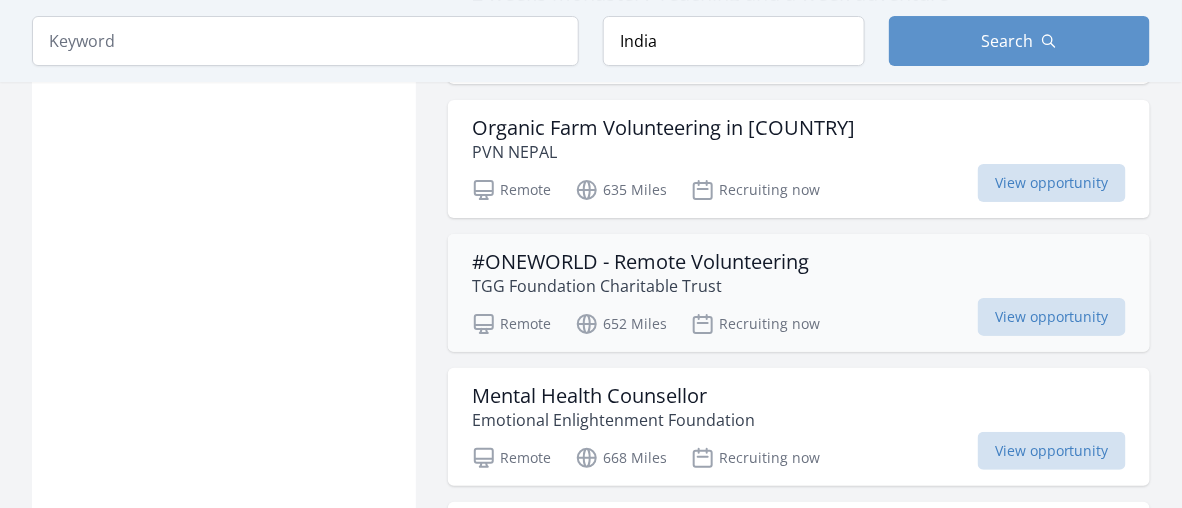 click on "#ONEWORLD - Remote Volunteering" at bounding box center (640, 262) 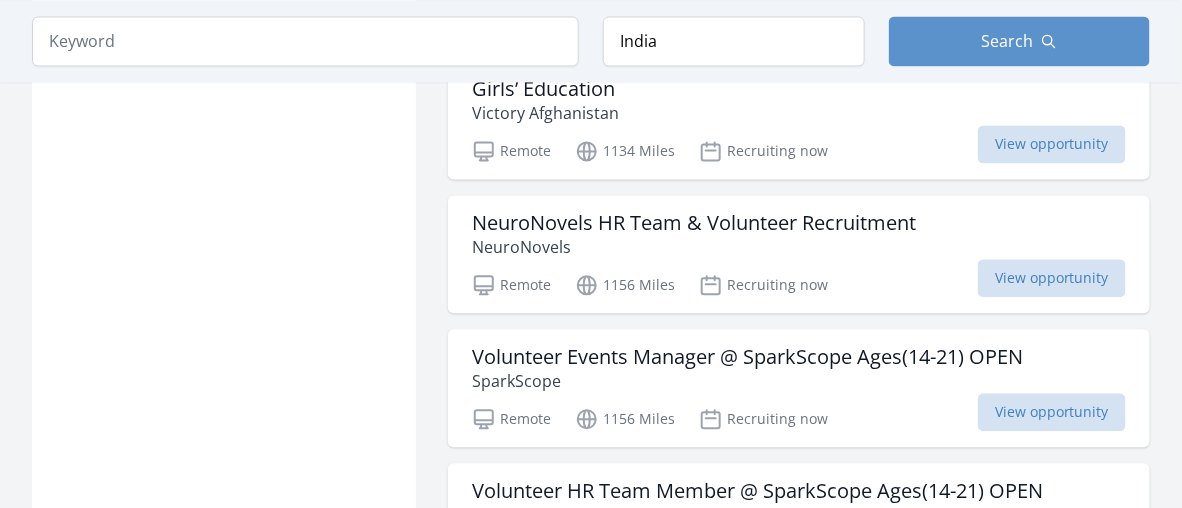 scroll, scrollTop: 3259, scrollLeft: 0, axis: vertical 